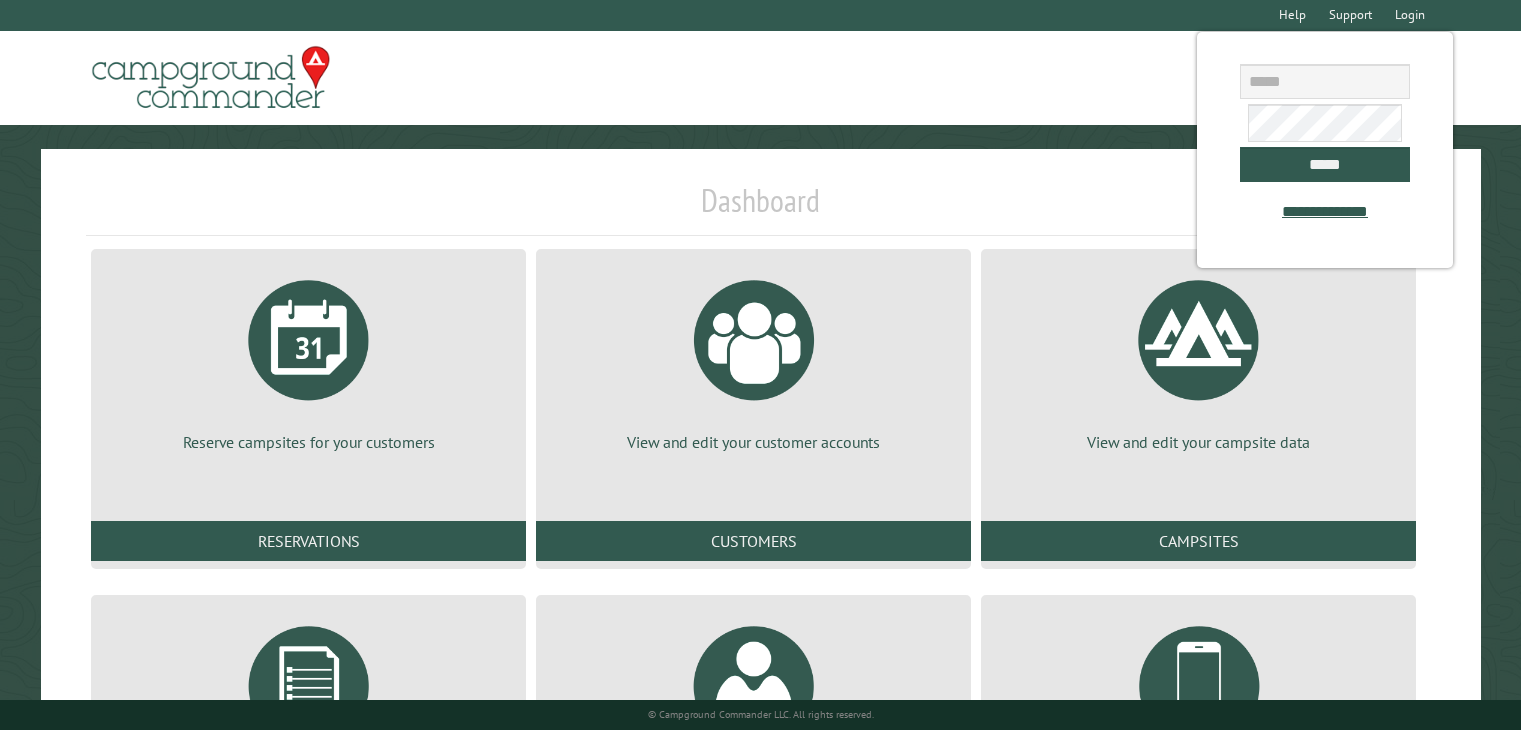 scroll, scrollTop: 0, scrollLeft: 0, axis: both 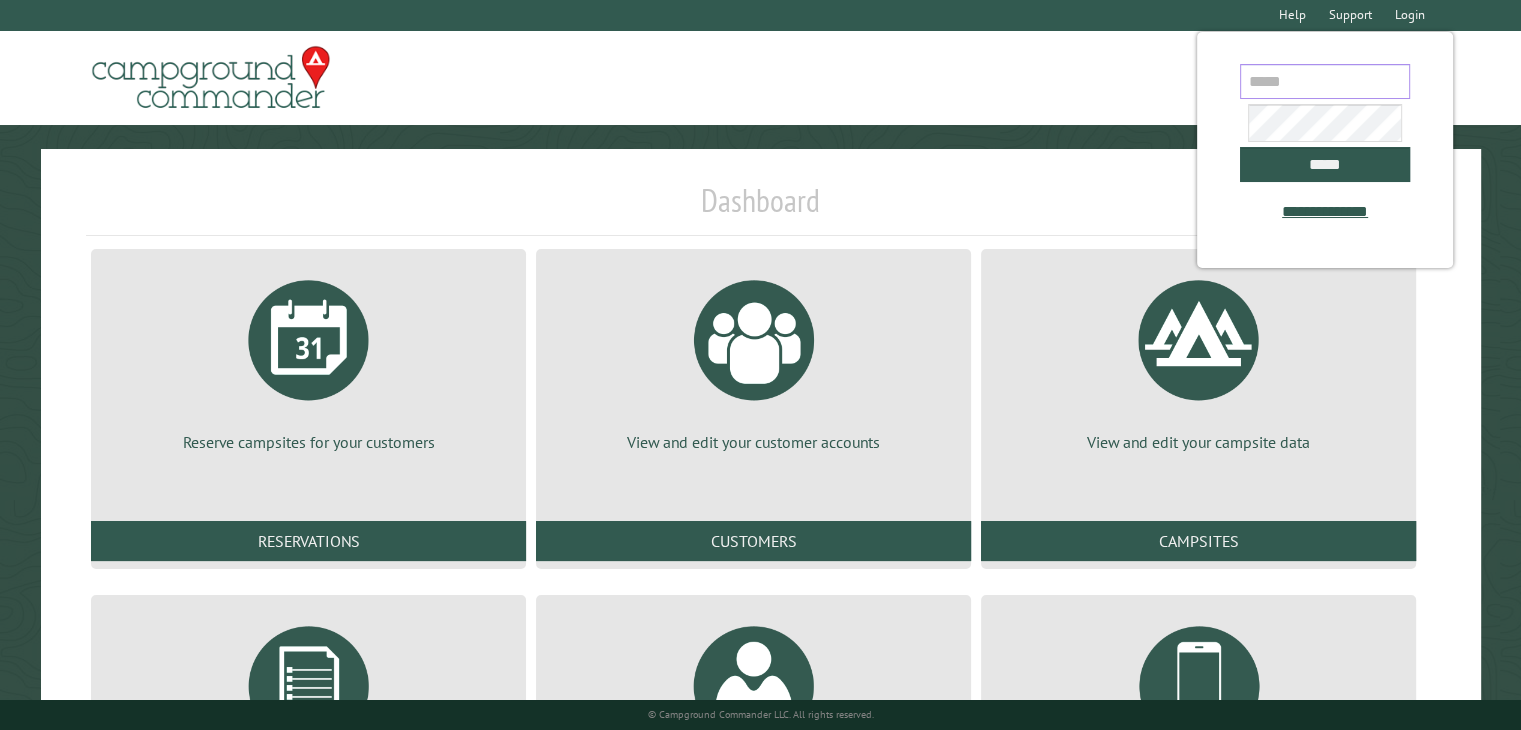 click at bounding box center (1325, 81) 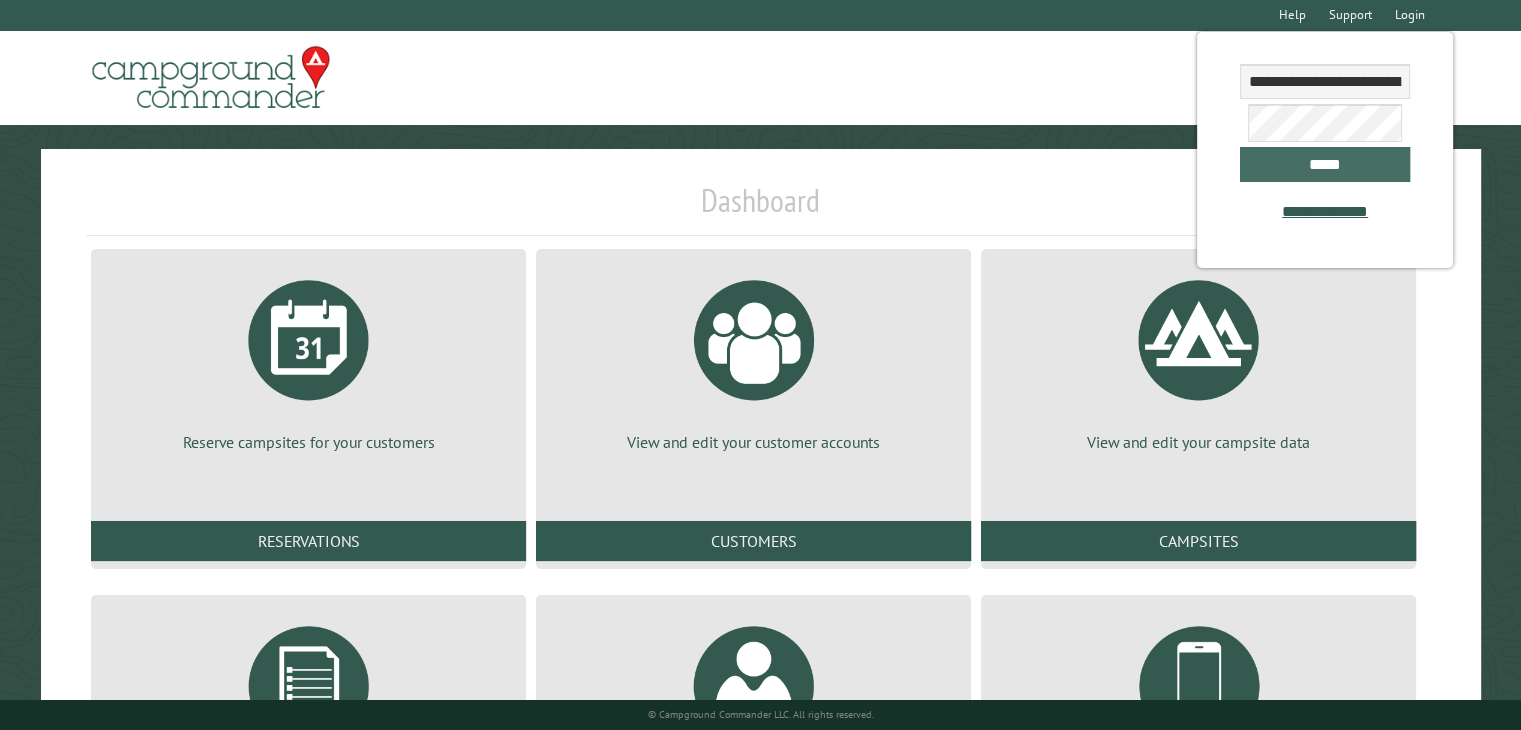 click on "*****" at bounding box center (1325, 164) 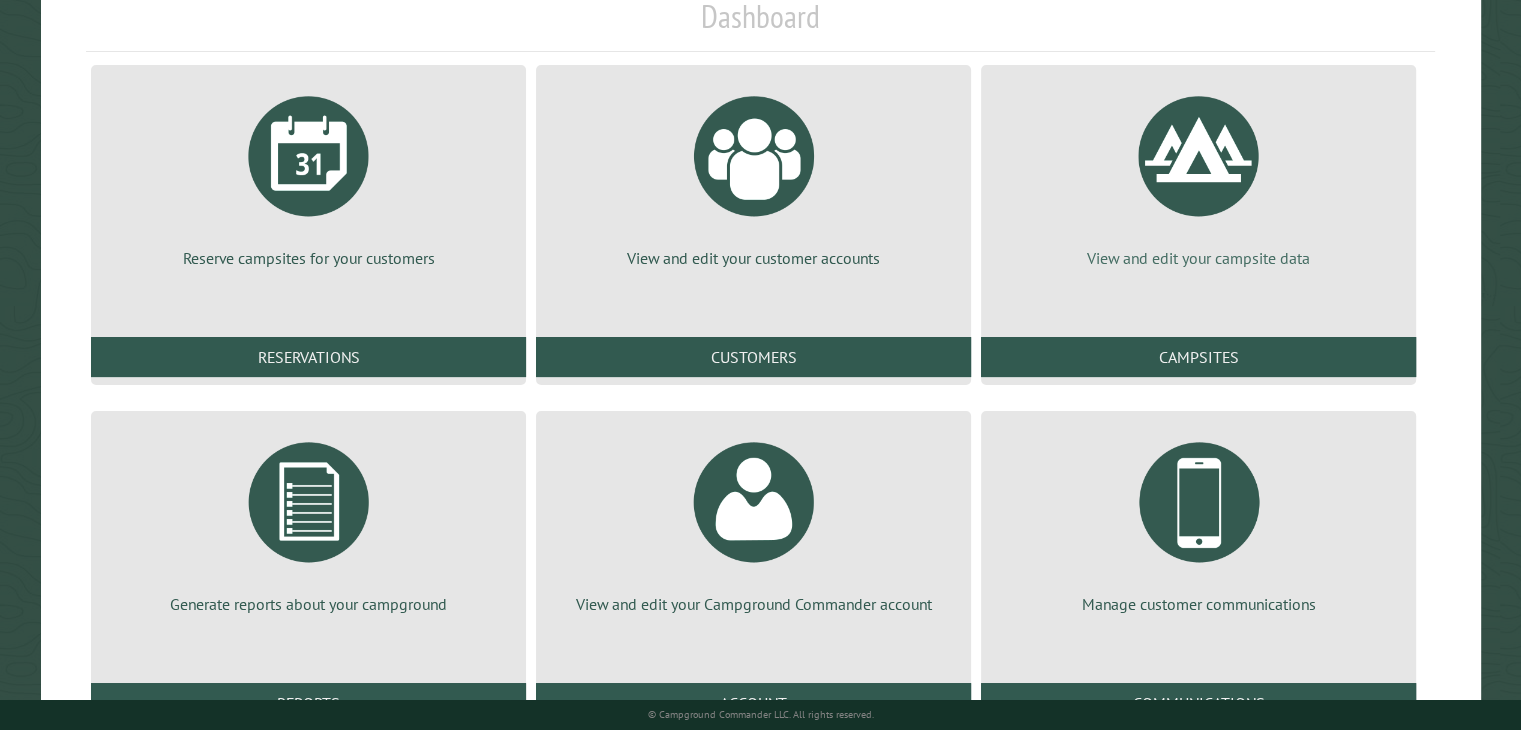 scroll, scrollTop: 200, scrollLeft: 0, axis: vertical 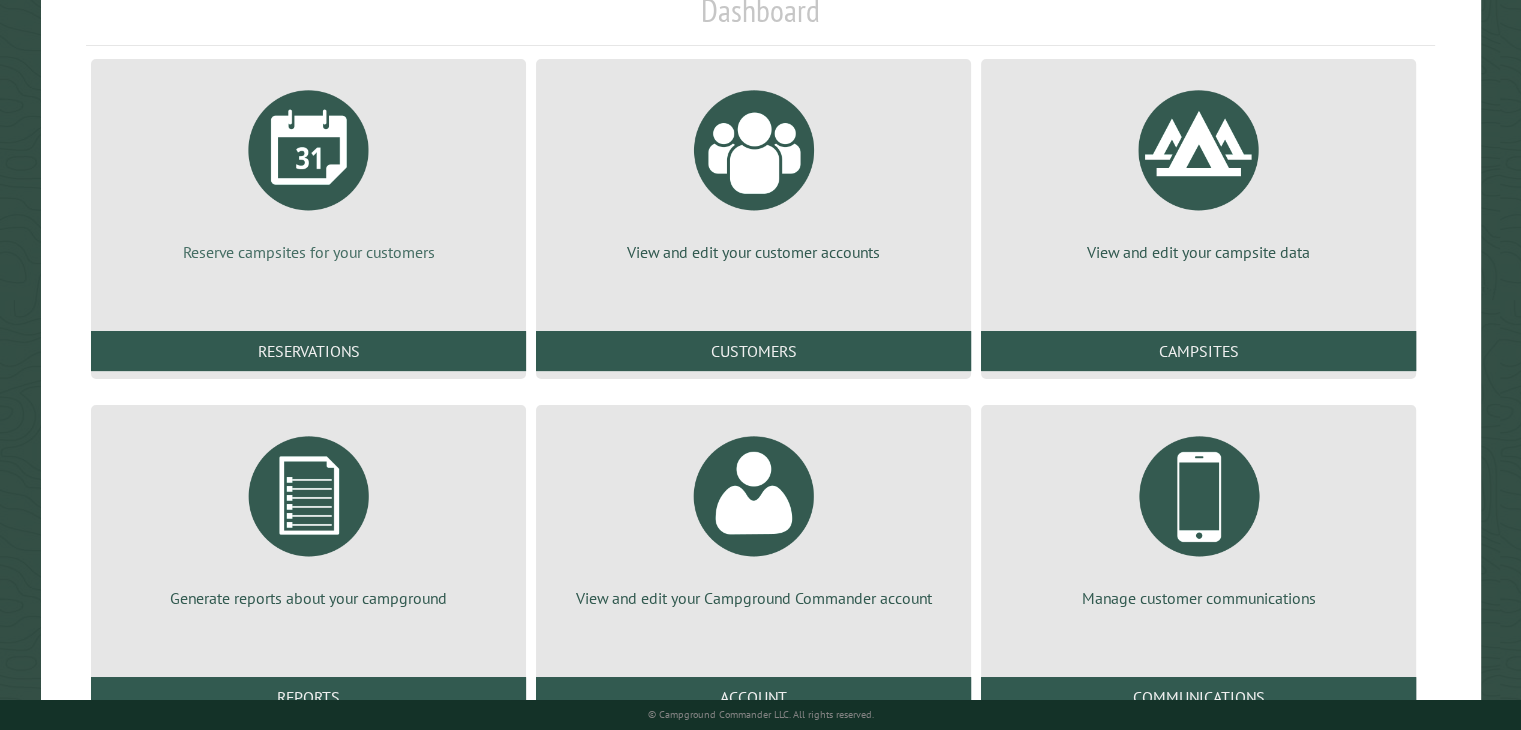 click on "Reserve campsites for your customers" at bounding box center [308, 252] 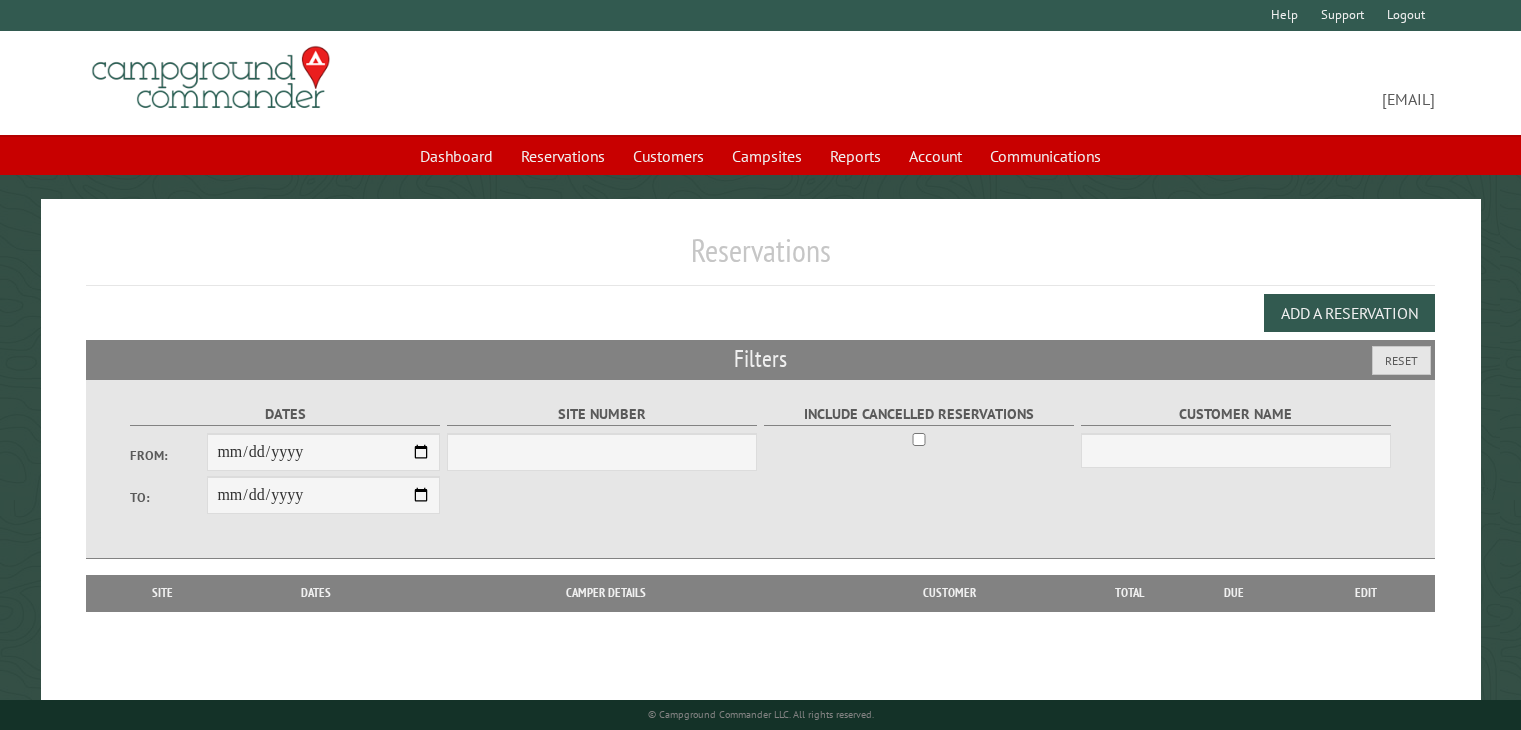 scroll, scrollTop: 0, scrollLeft: 0, axis: both 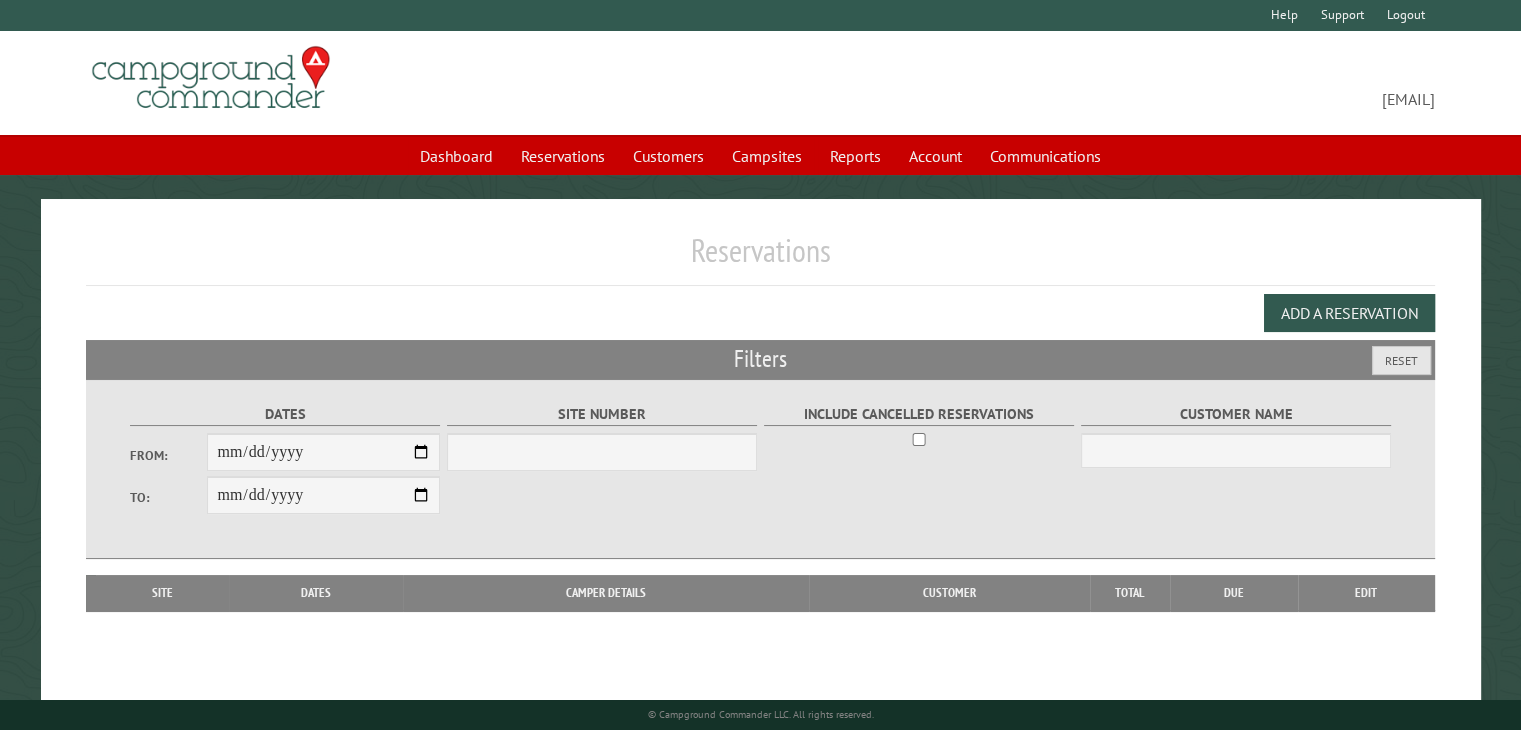 select on "***" 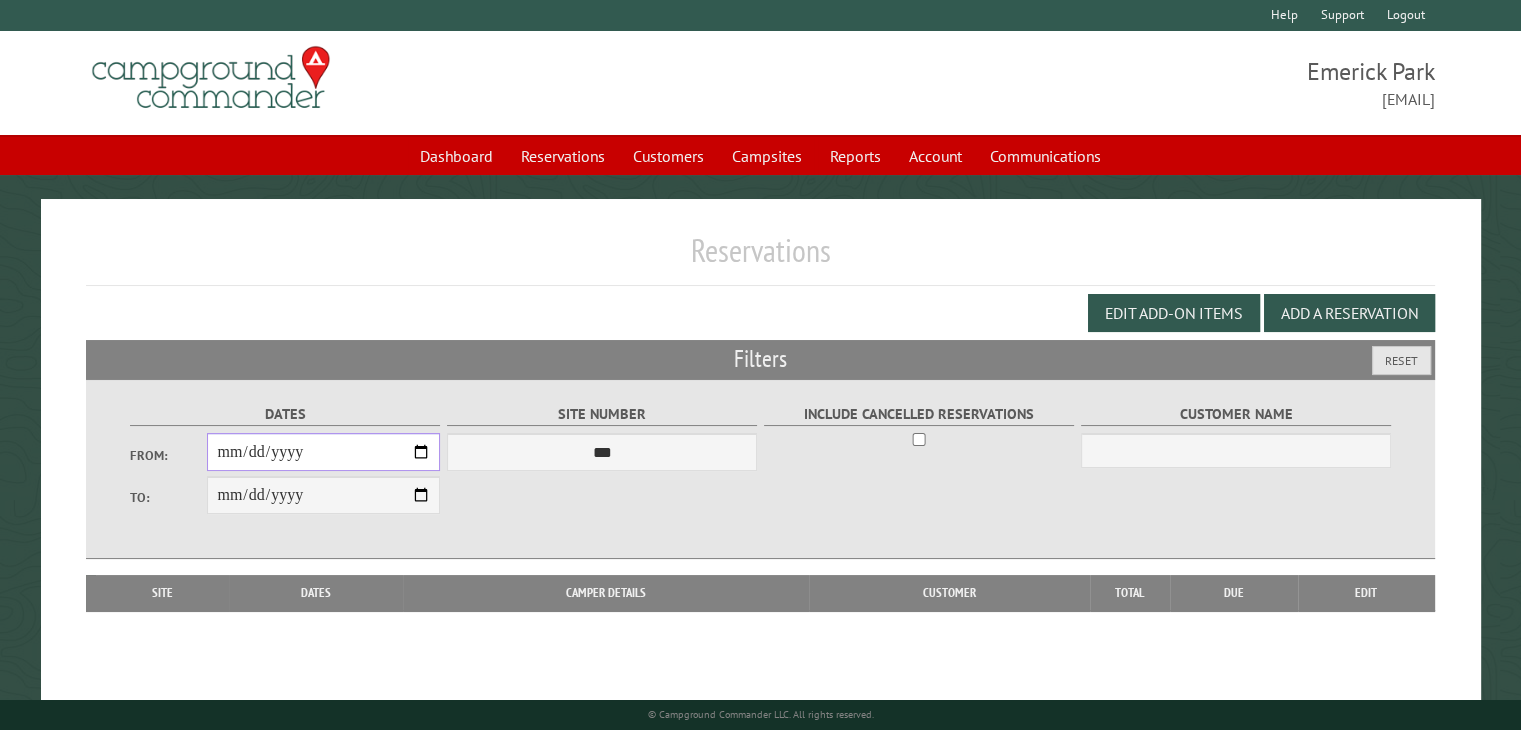 click on "From:" at bounding box center (323, 452) 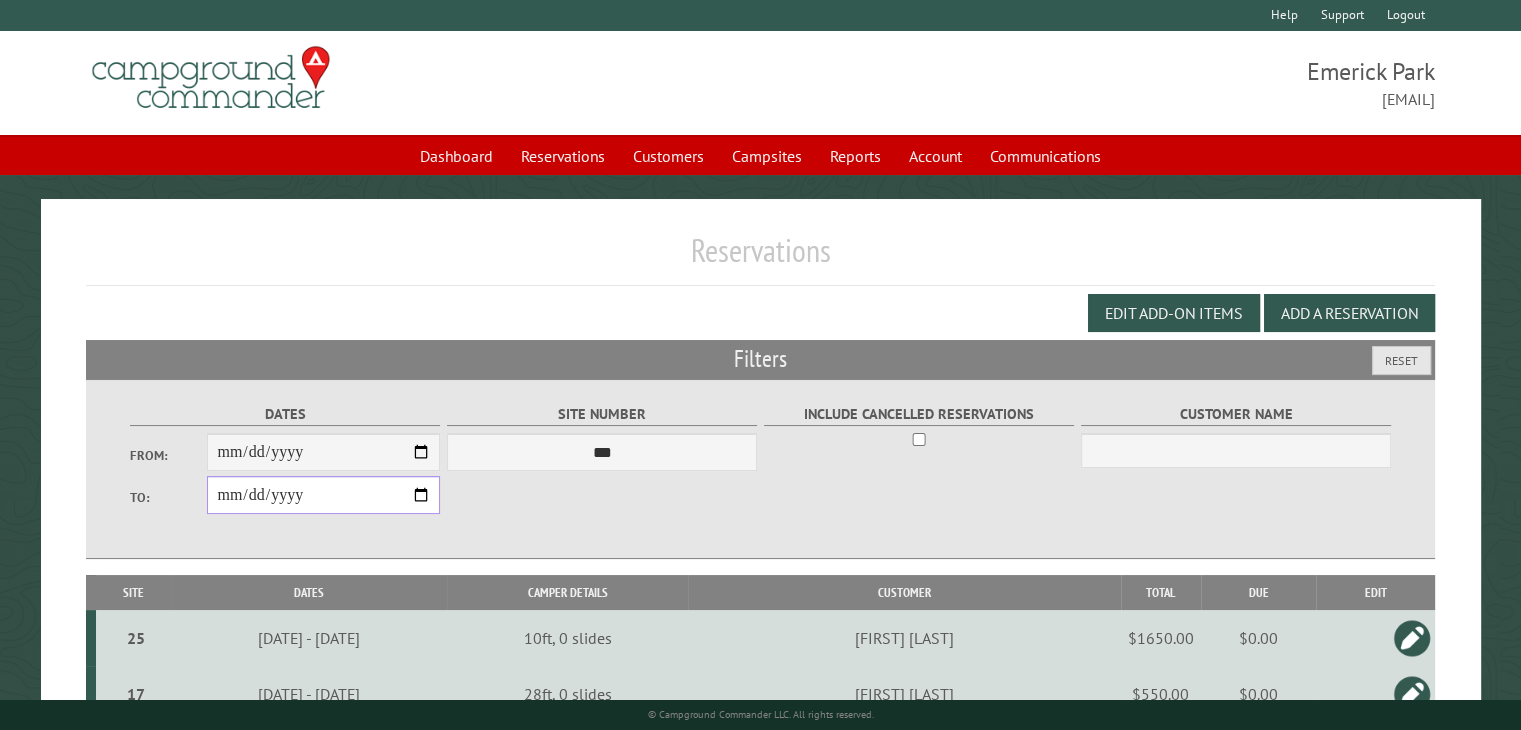click on "**********" at bounding box center [323, 495] 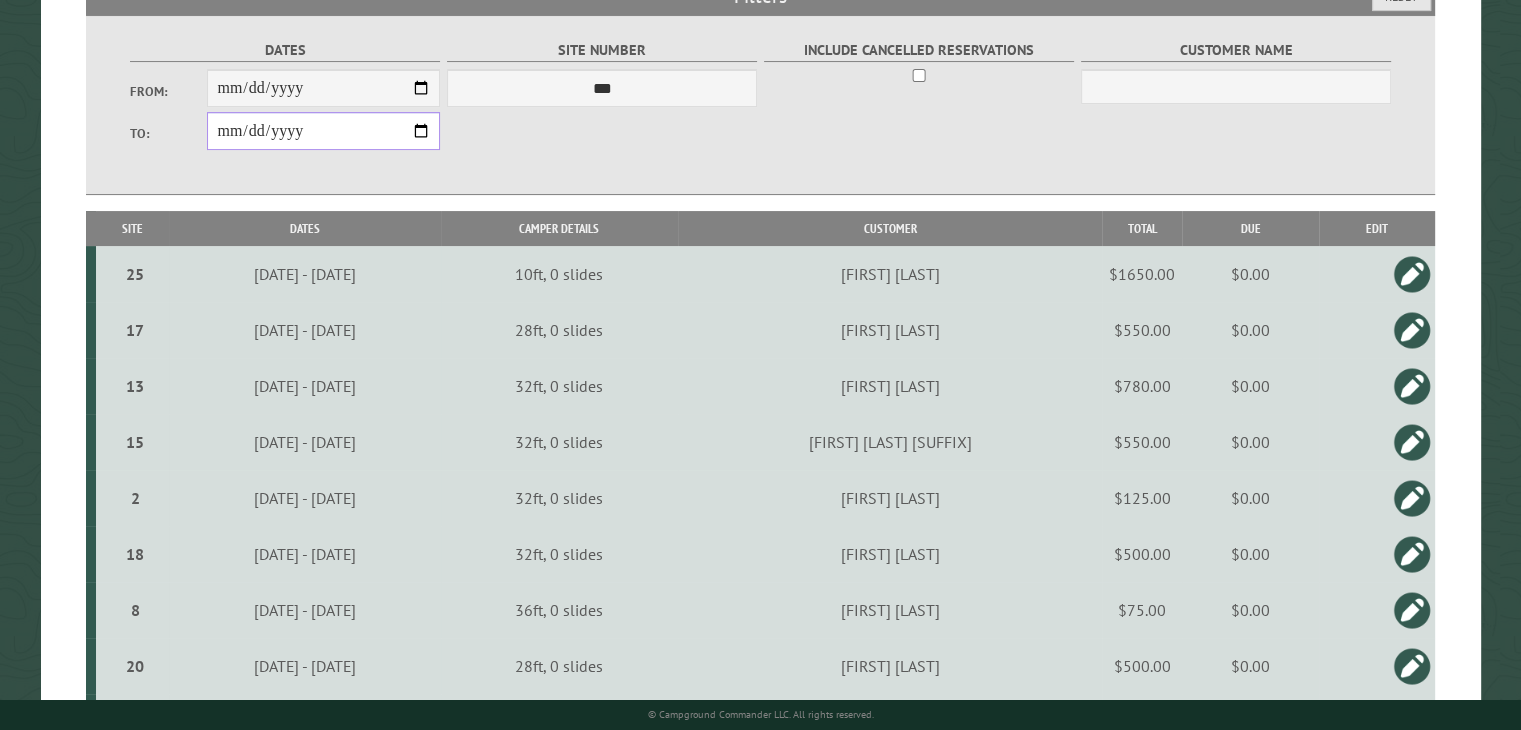 scroll, scrollTop: 100, scrollLeft: 0, axis: vertical 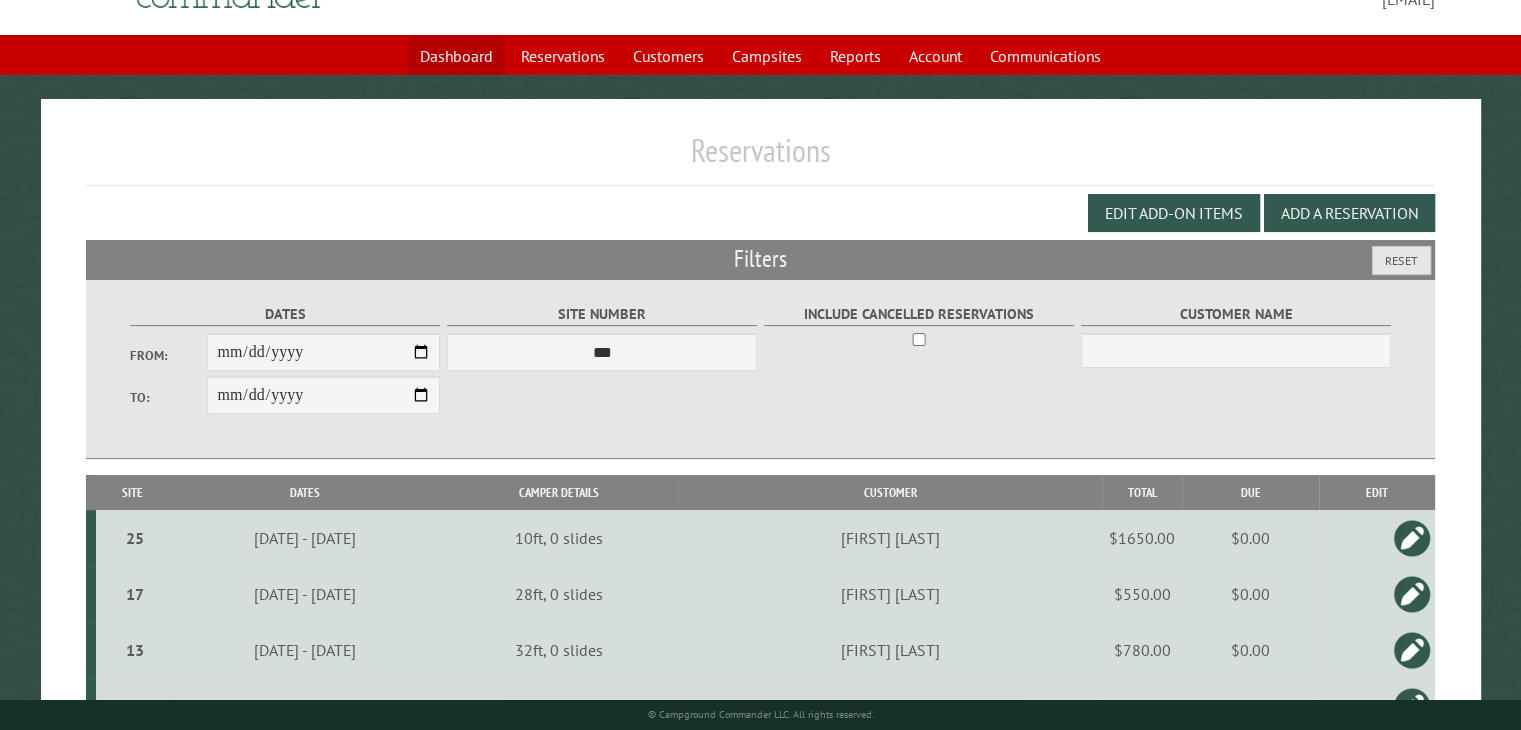 click on "Dashboard" at bounding box center [456, 56] 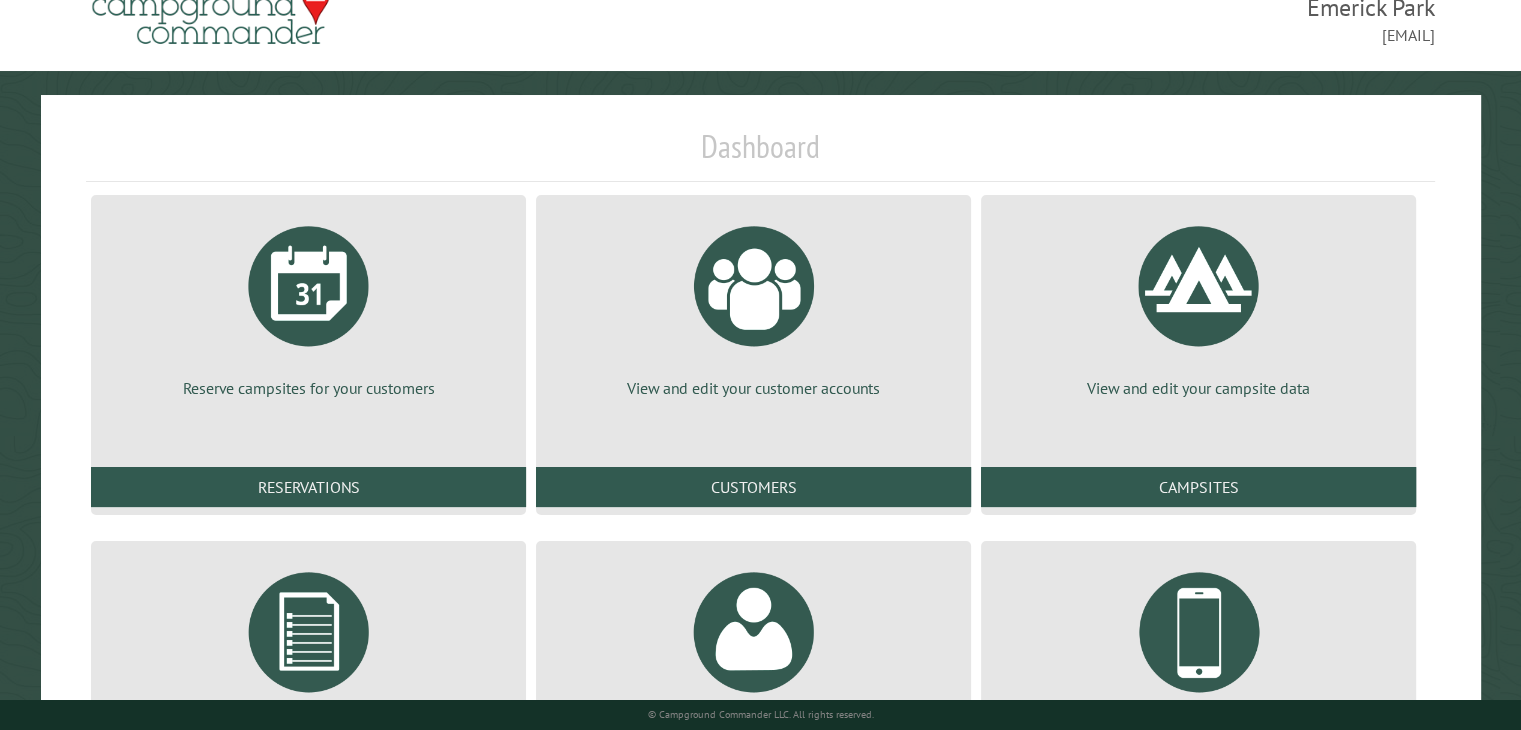 scroll, scrollTop: 272, scrollLeft: 0, axis: vertical 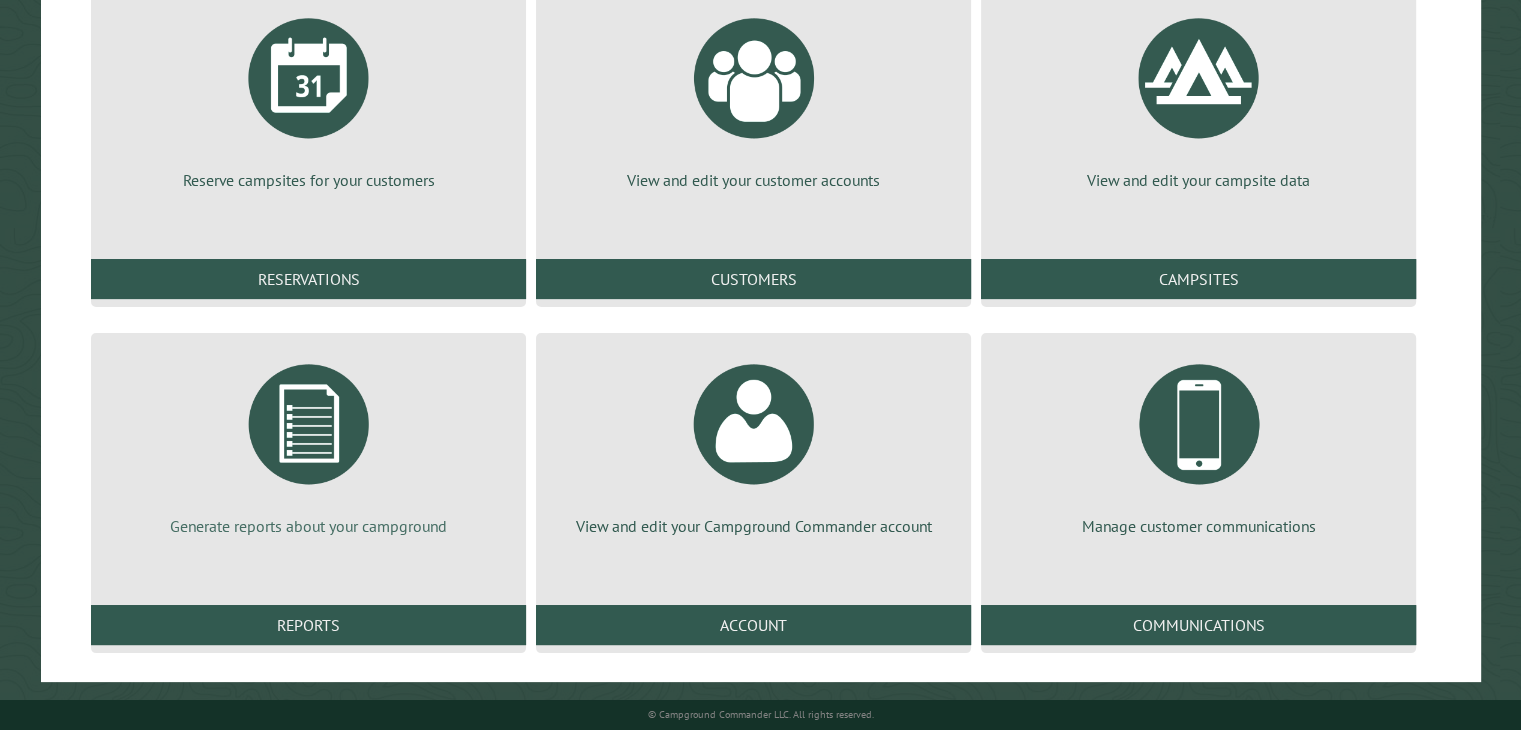 click at bounding box center (309, 424) 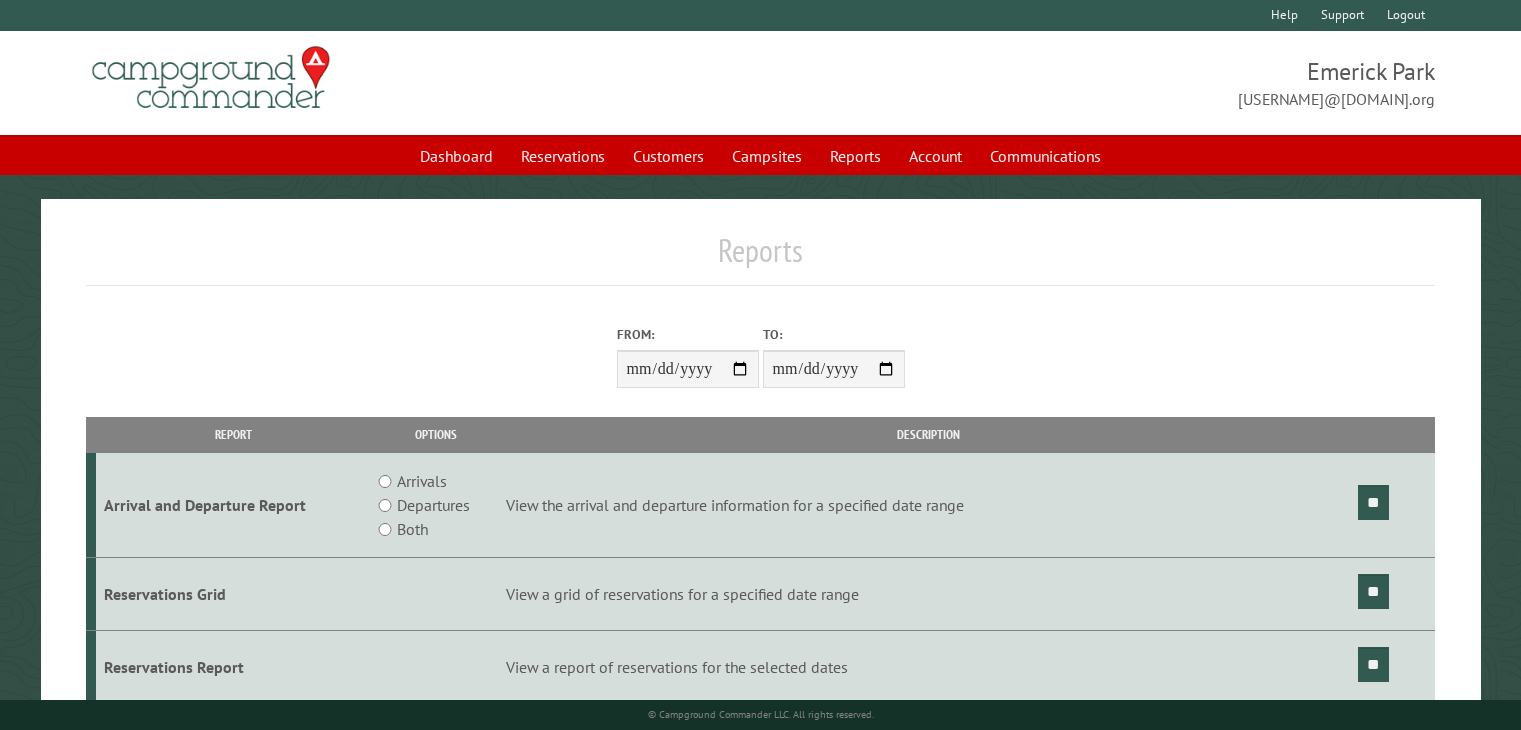 scroll, scrollTop: 0, scrollLeft: 0, axis: both 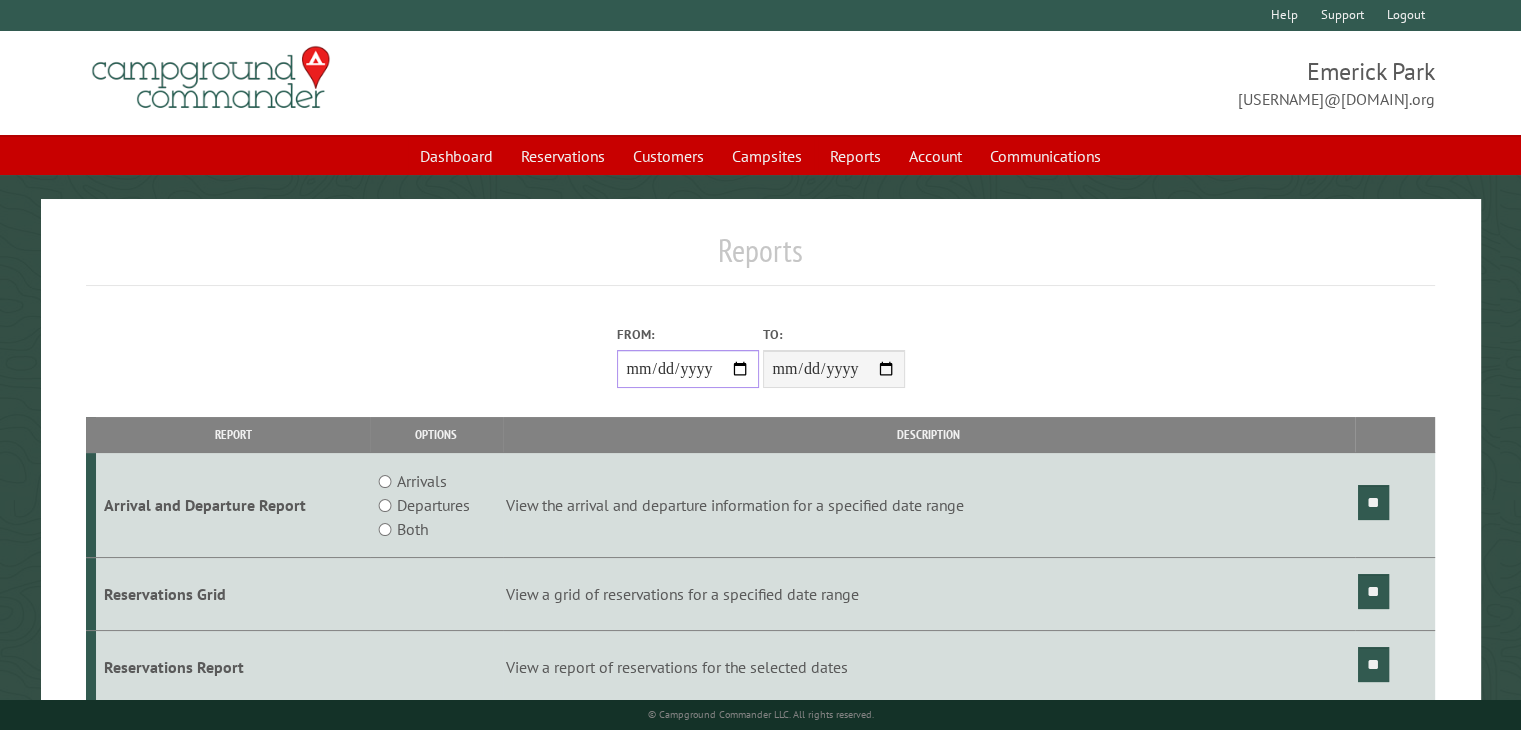 click on "From:" at bounding box center [688, 369] 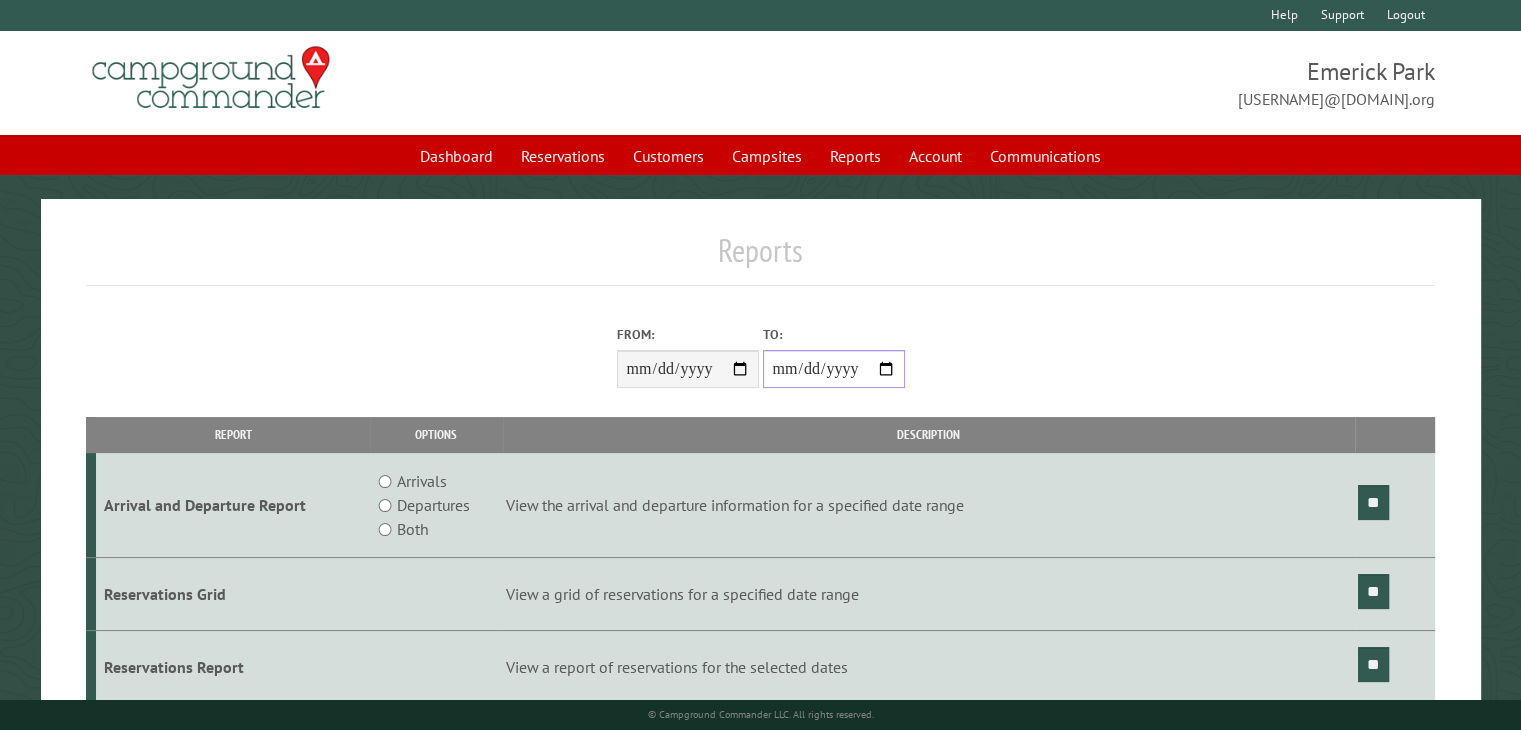 click on "**********" at bounding box center [834, 369] 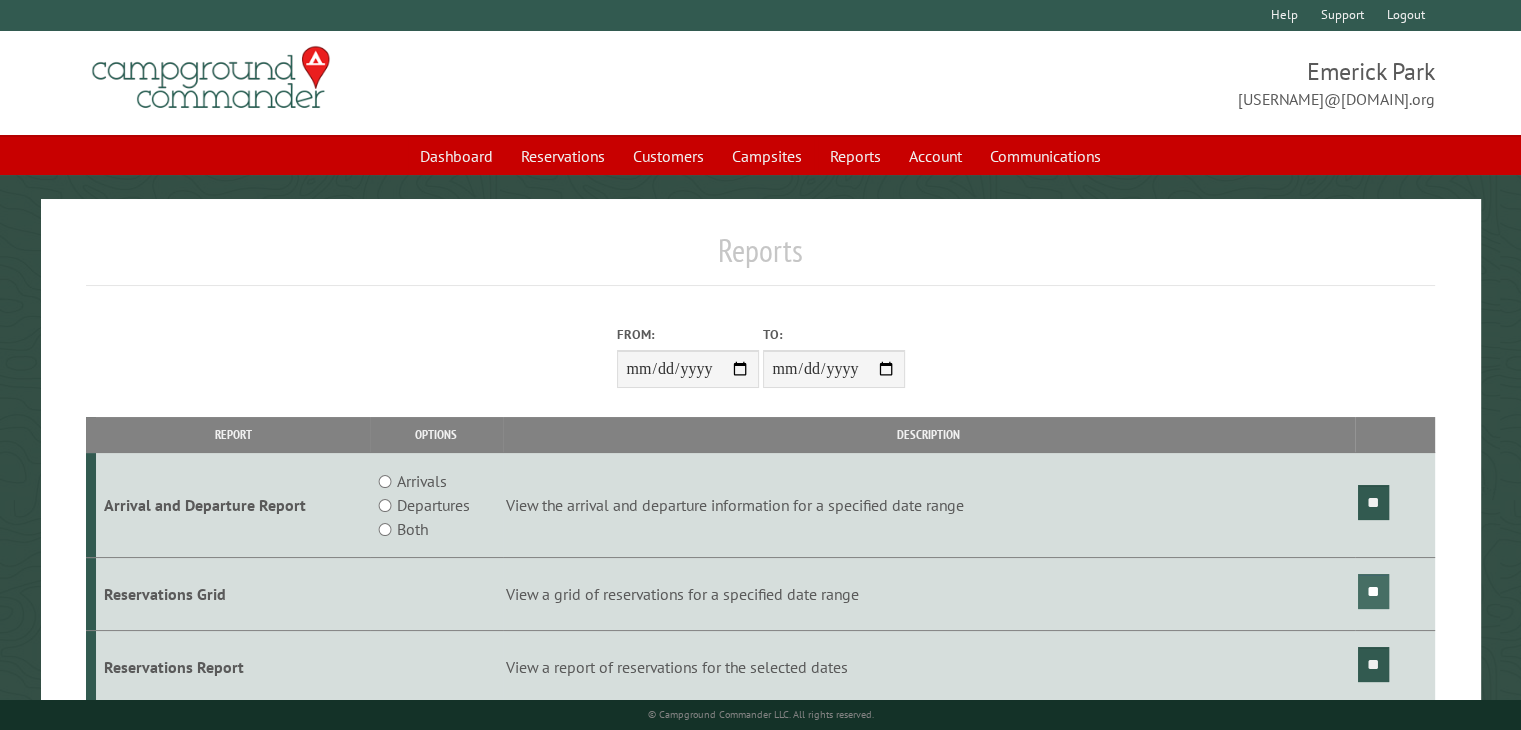click on "**" at bounding box center (1373, 591) 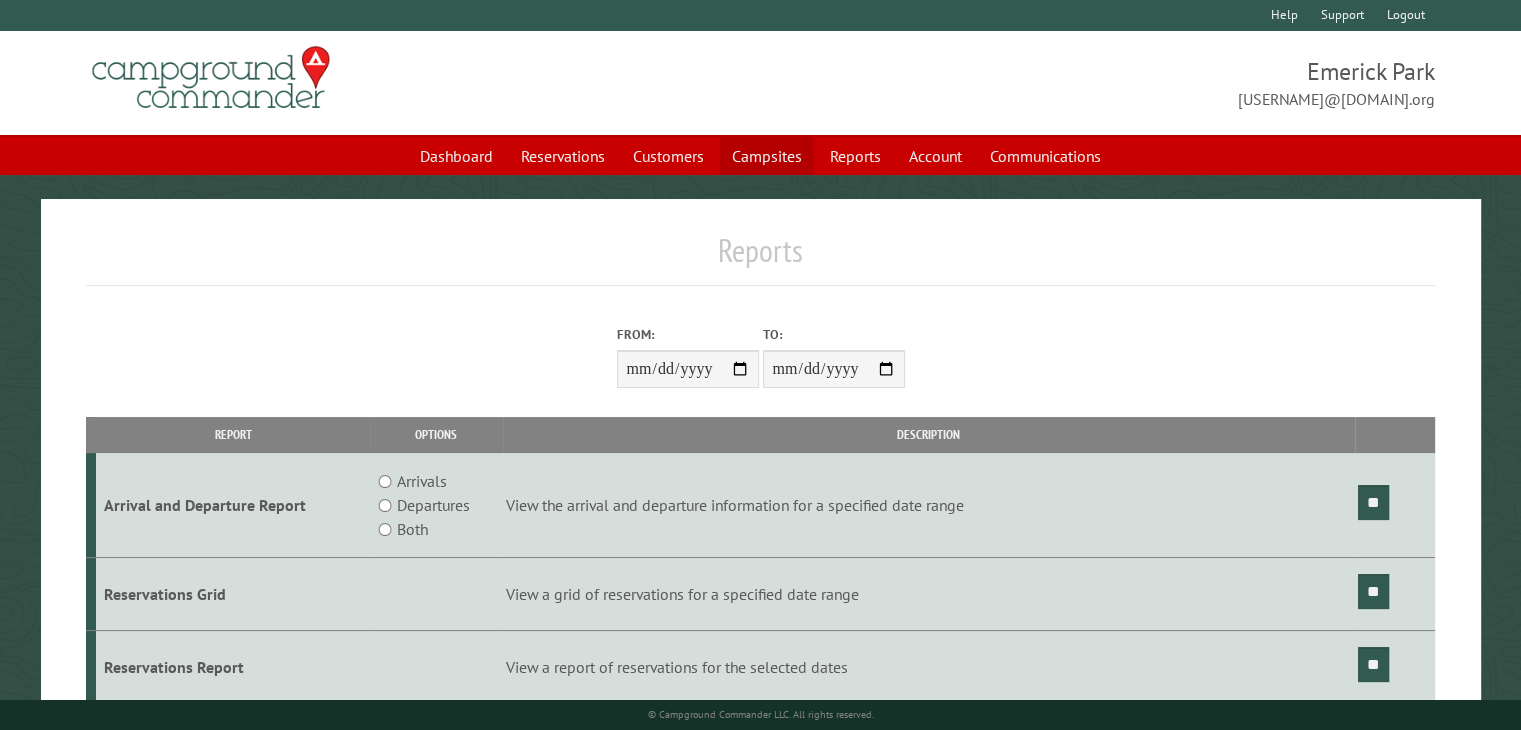click on "Campsites" at bounding box center [767, 156] 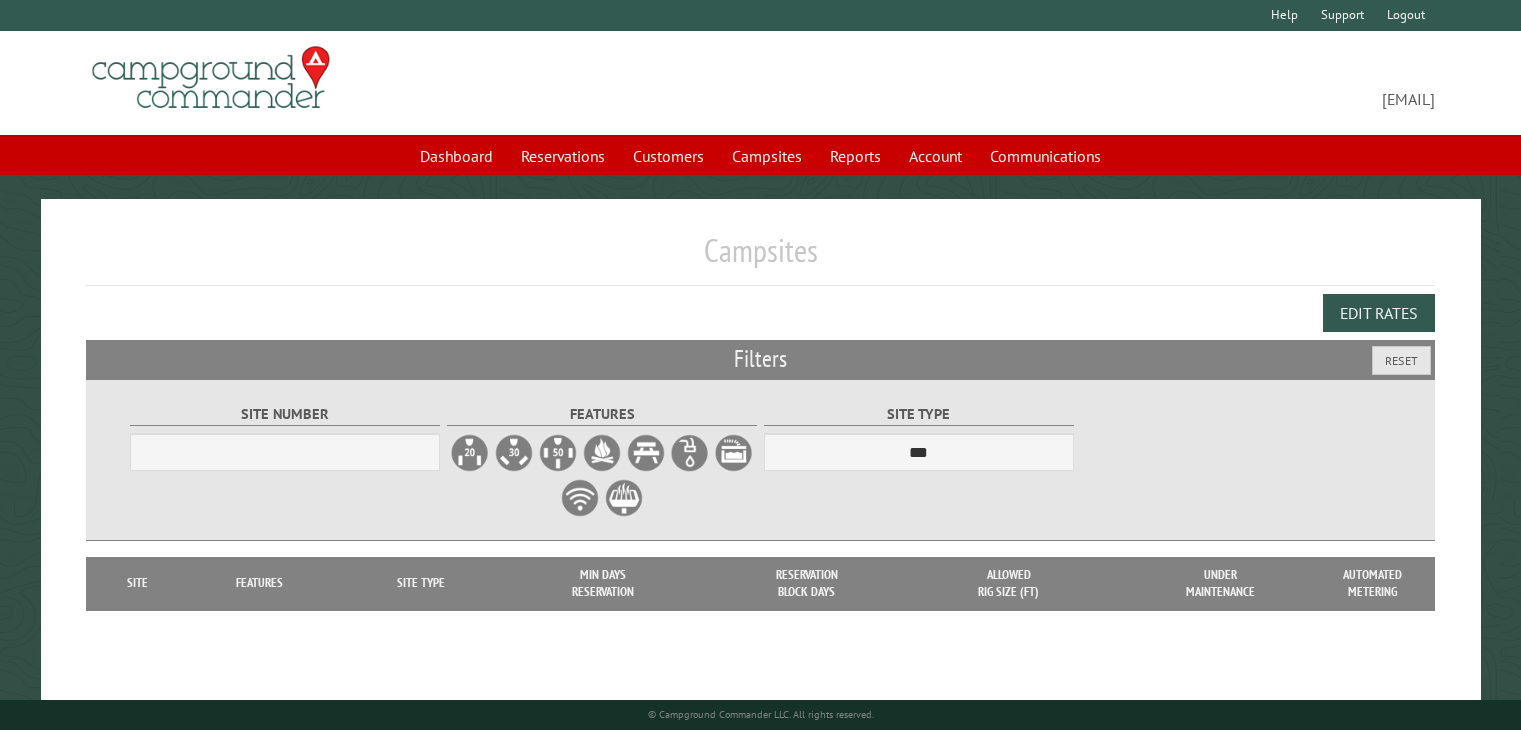 scroll, scrollTop: 0, scrollLeft: 0, axis: both 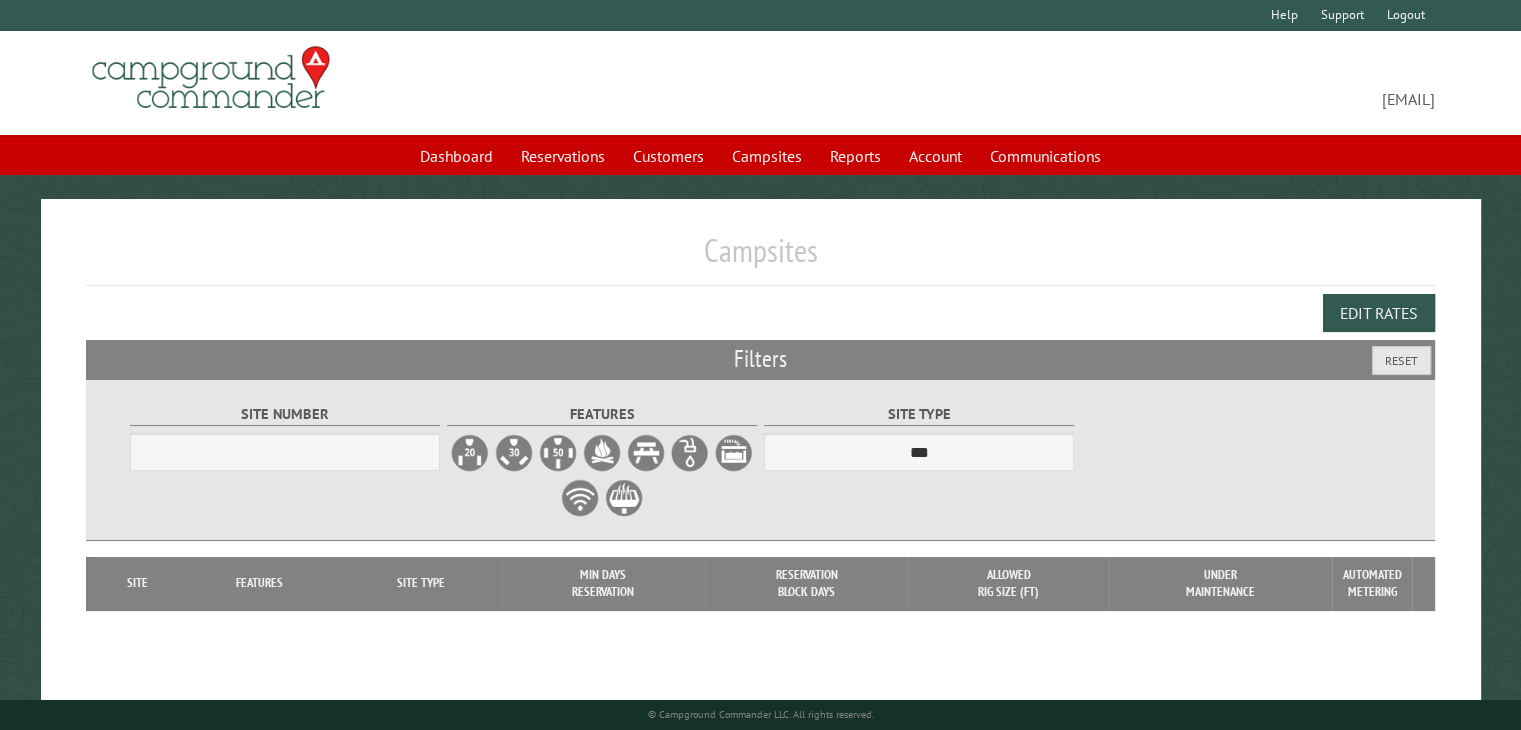 select on "***" 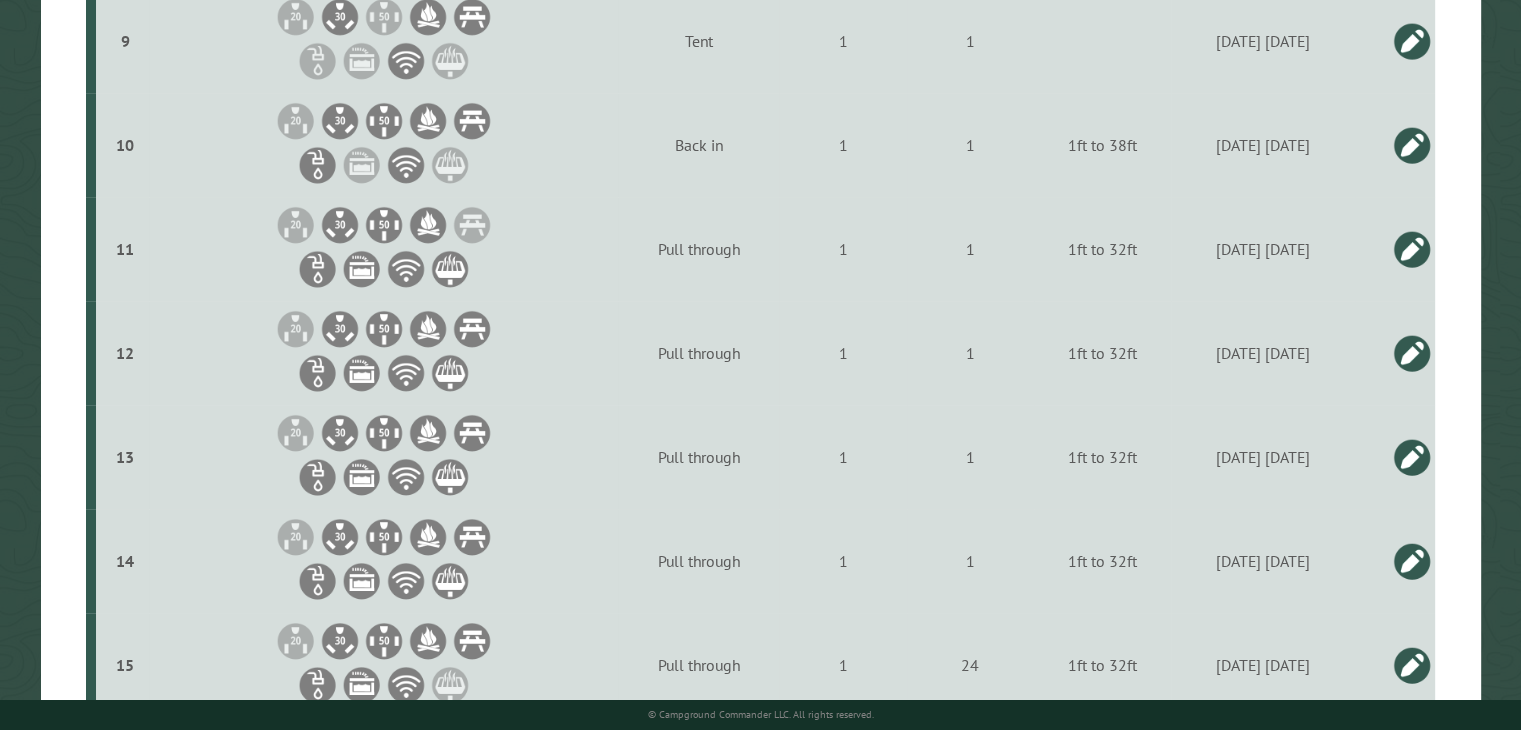 scroll, scrollTop: 1500, scrollLeft: 0, axis: vertical 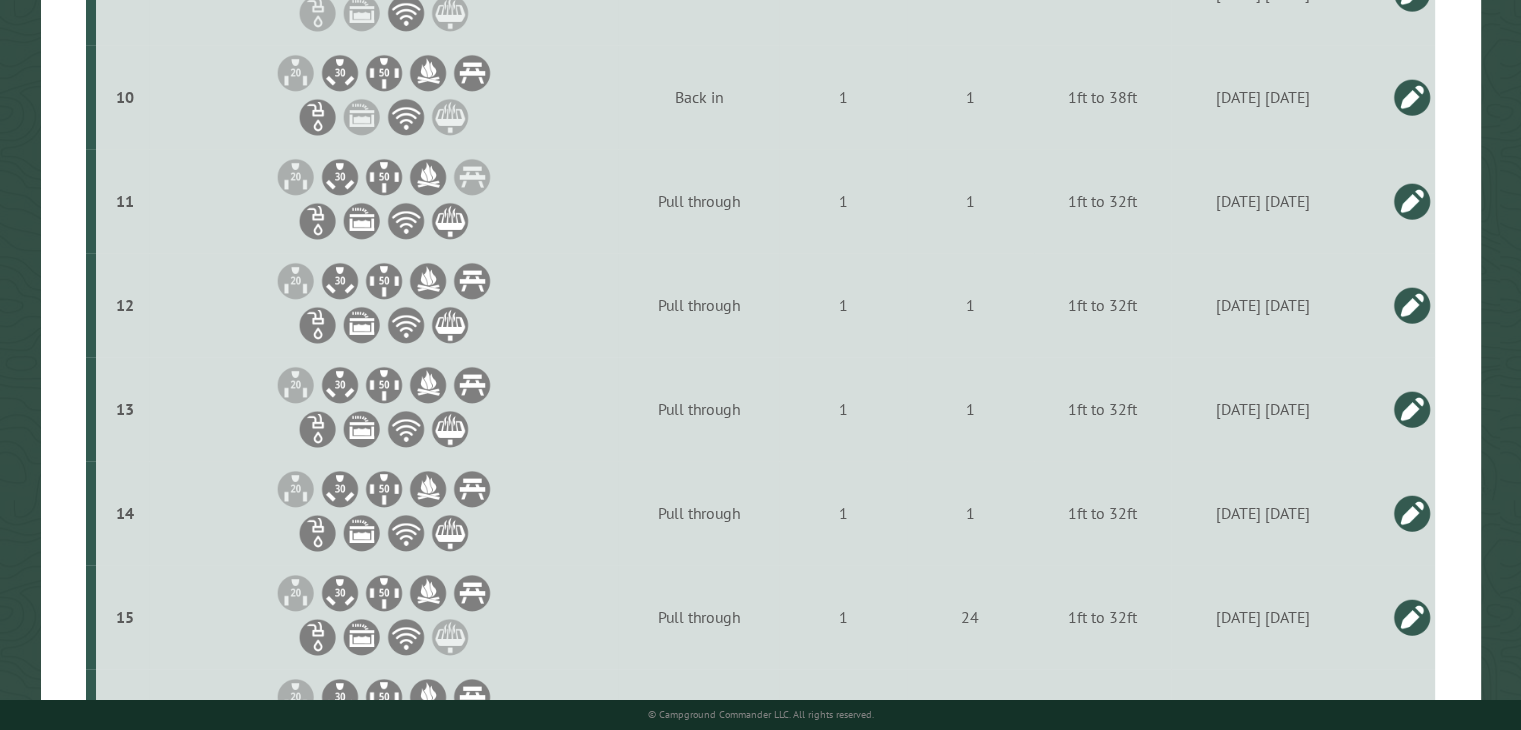 click at bounding box center (1412, 513) 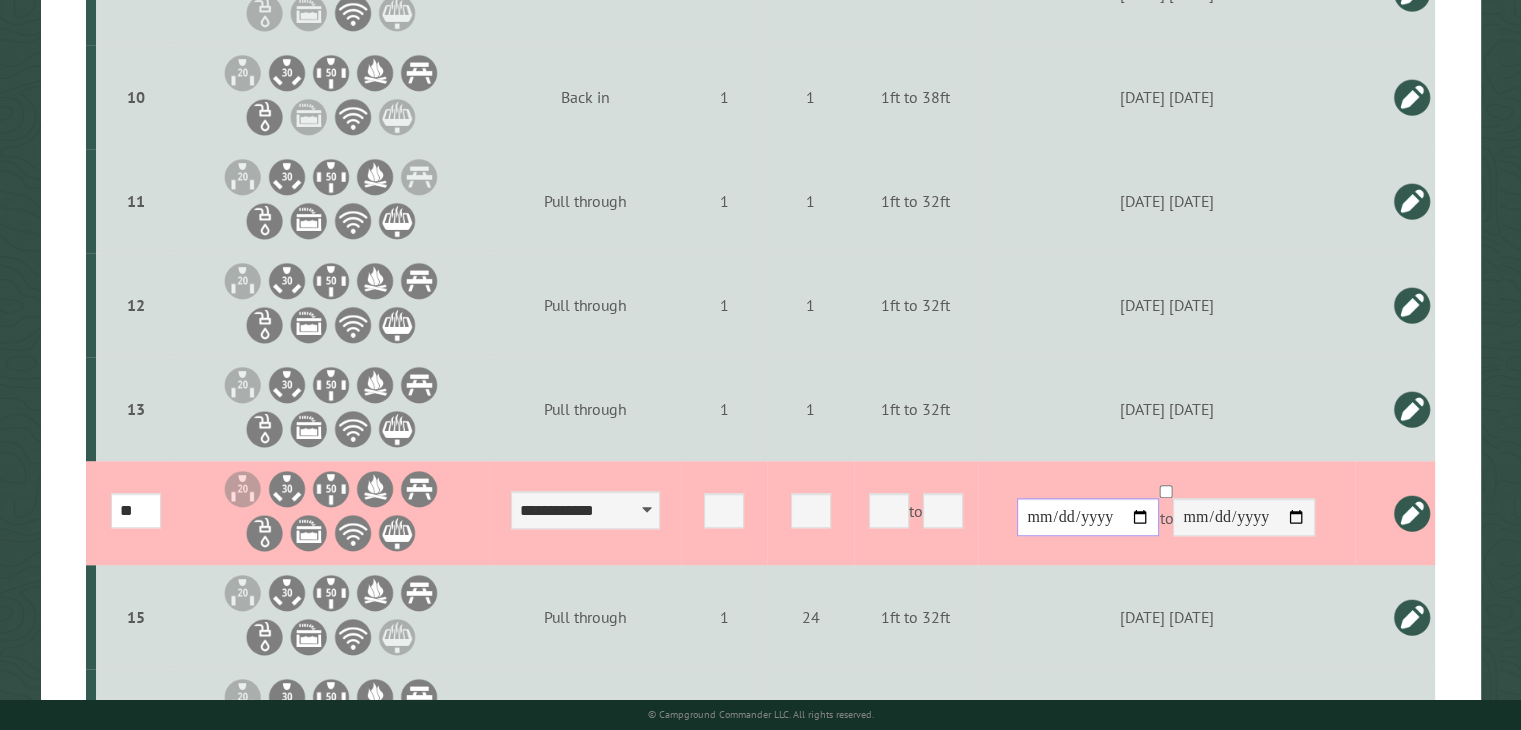 click on "**********" at bounding box center (1088, 517) 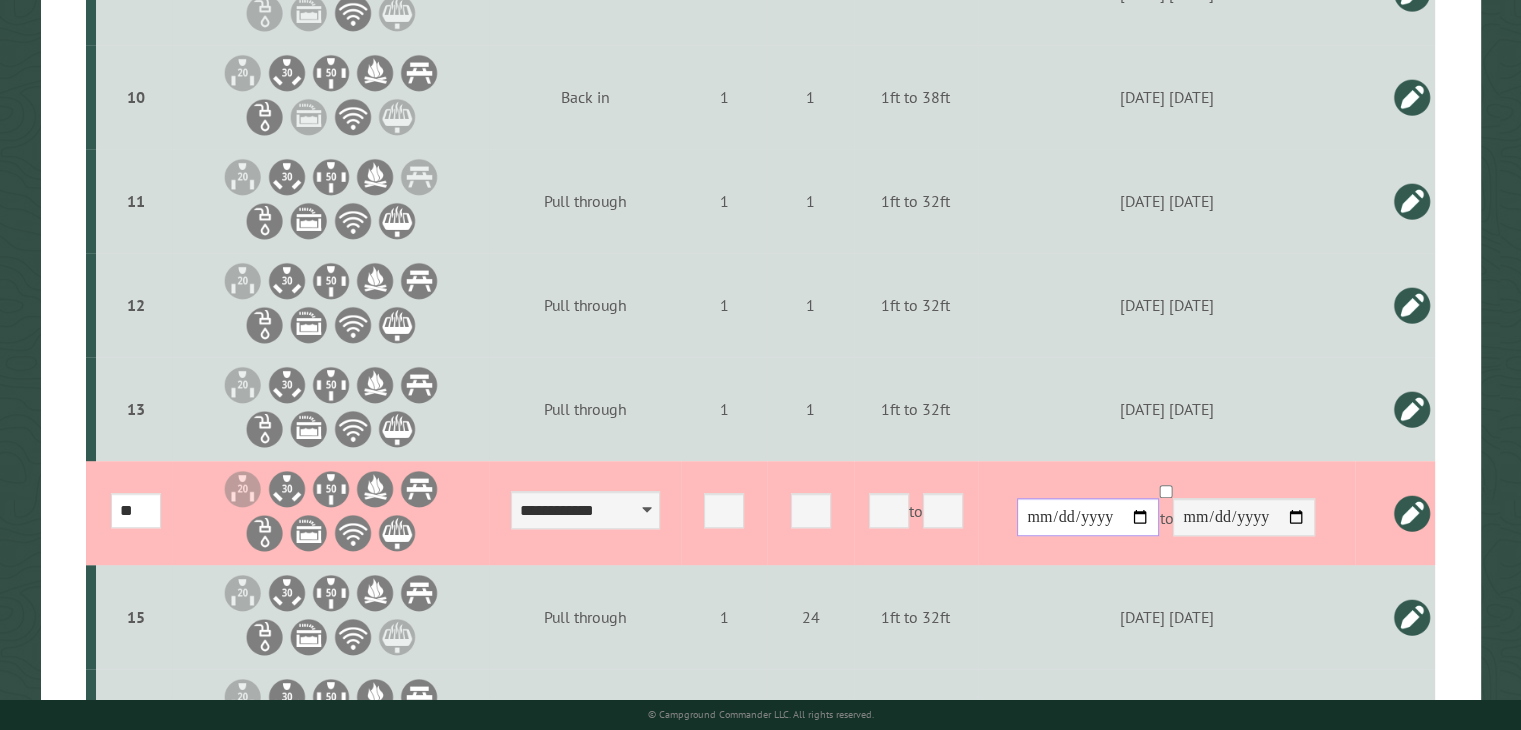 type on "**********" 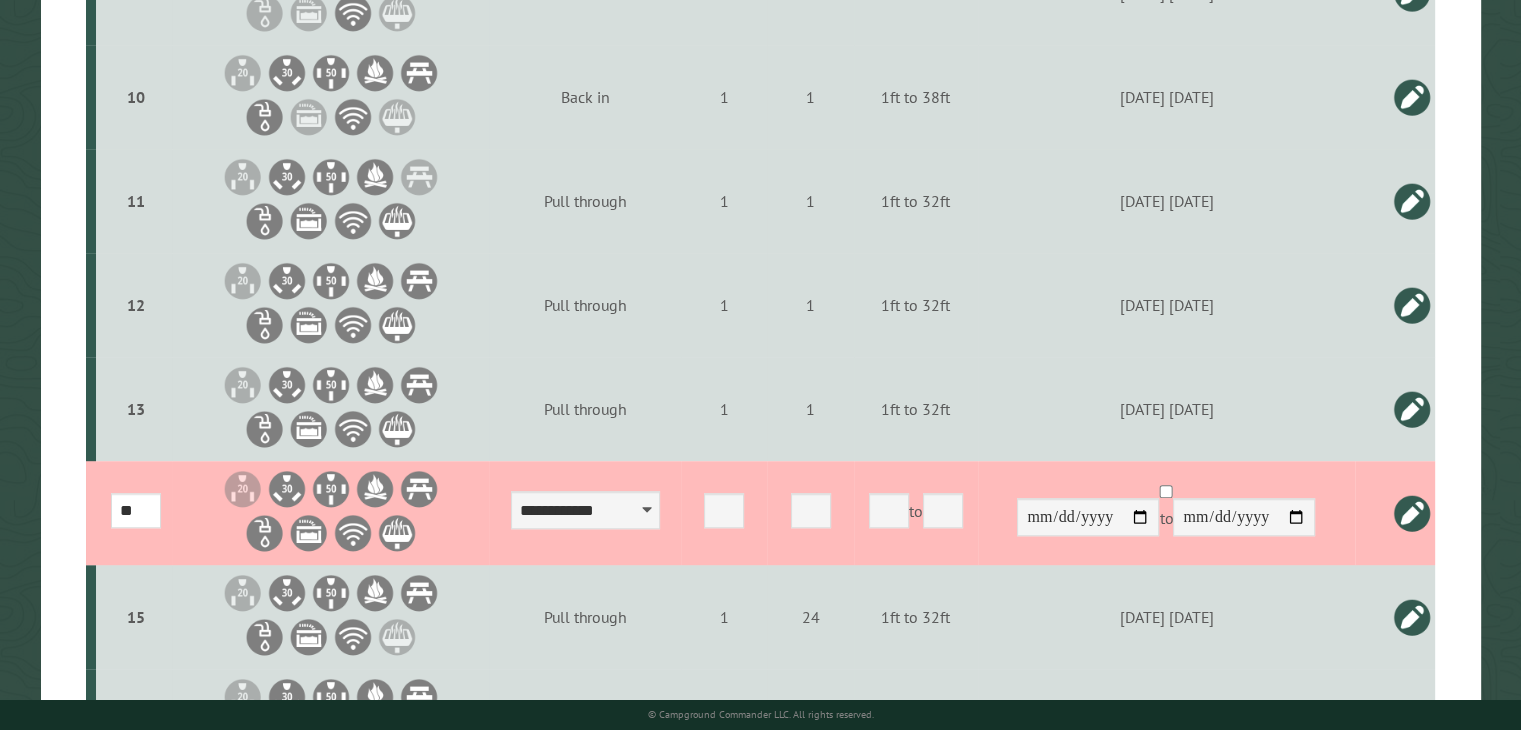 click at bounding box center [1412, 513] 